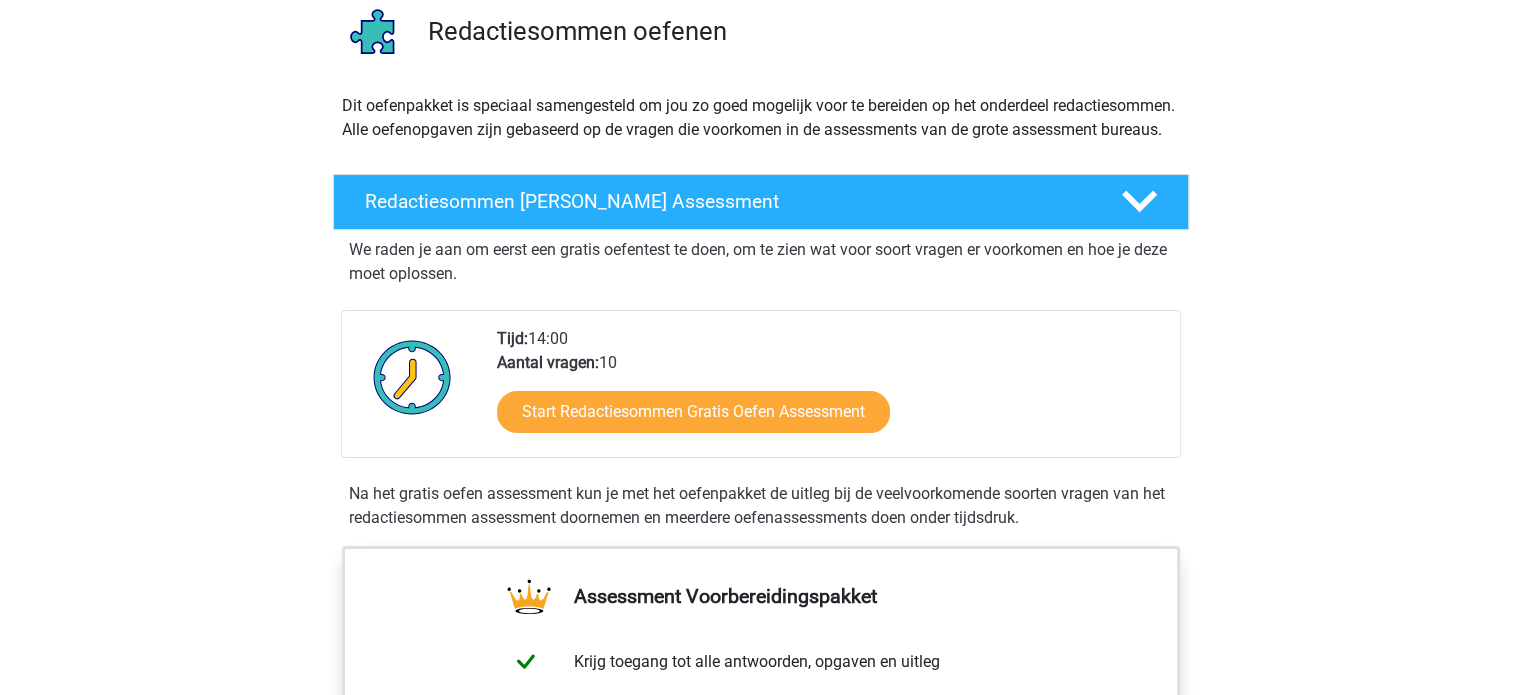 scroll, scrollTop: 156, scrollLeft: 0, axis: vertical 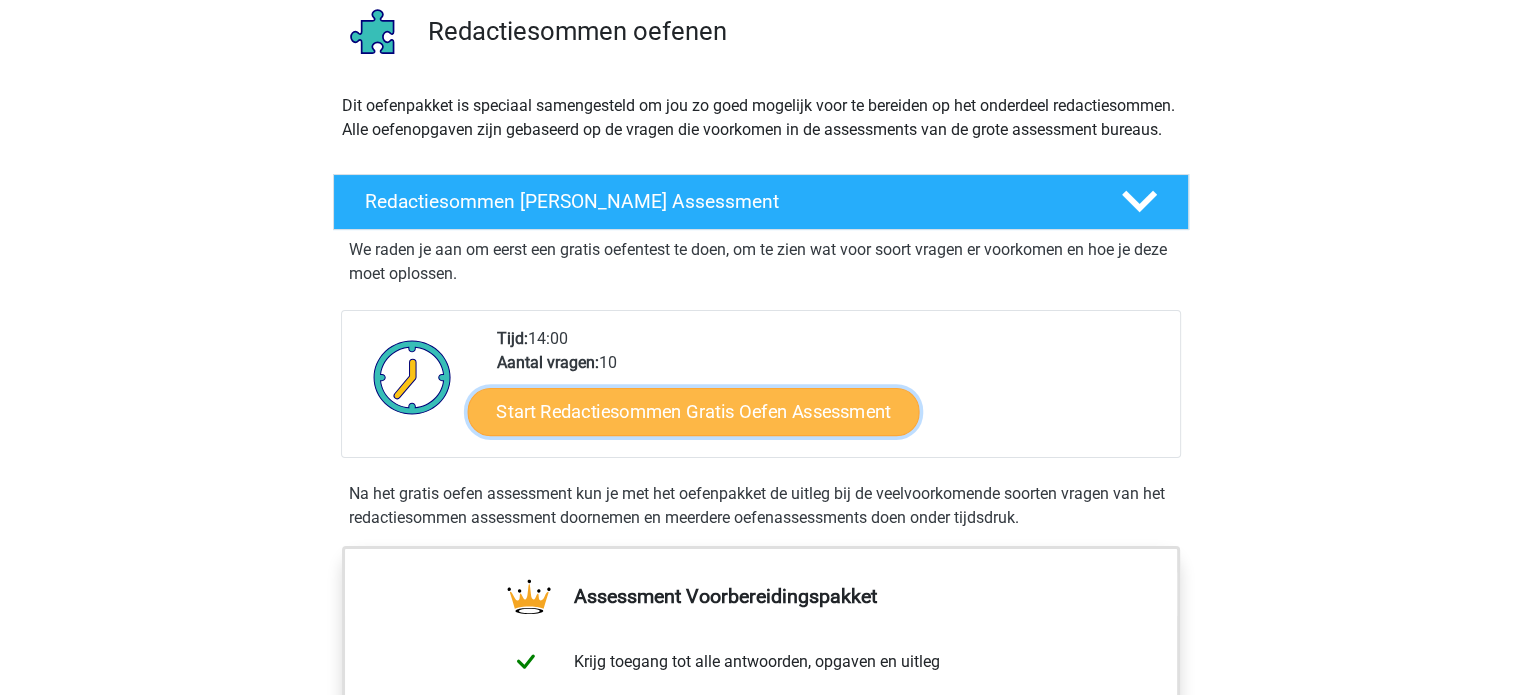 click on "Start Redactiesommen
Gratis Oefen Assessment" at bounding box center (693, 411) 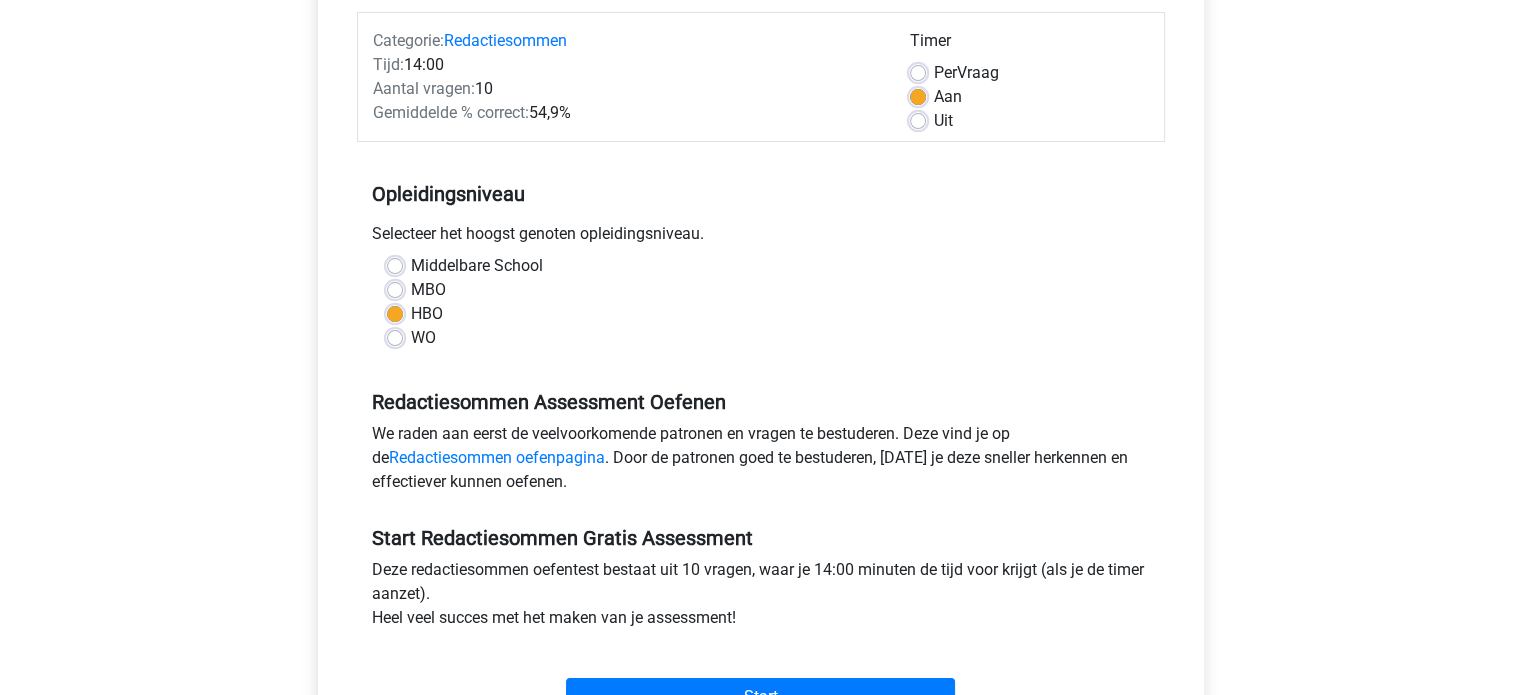 scroll, scrollTop: 406, scrollLeft: 0, axis: vertical 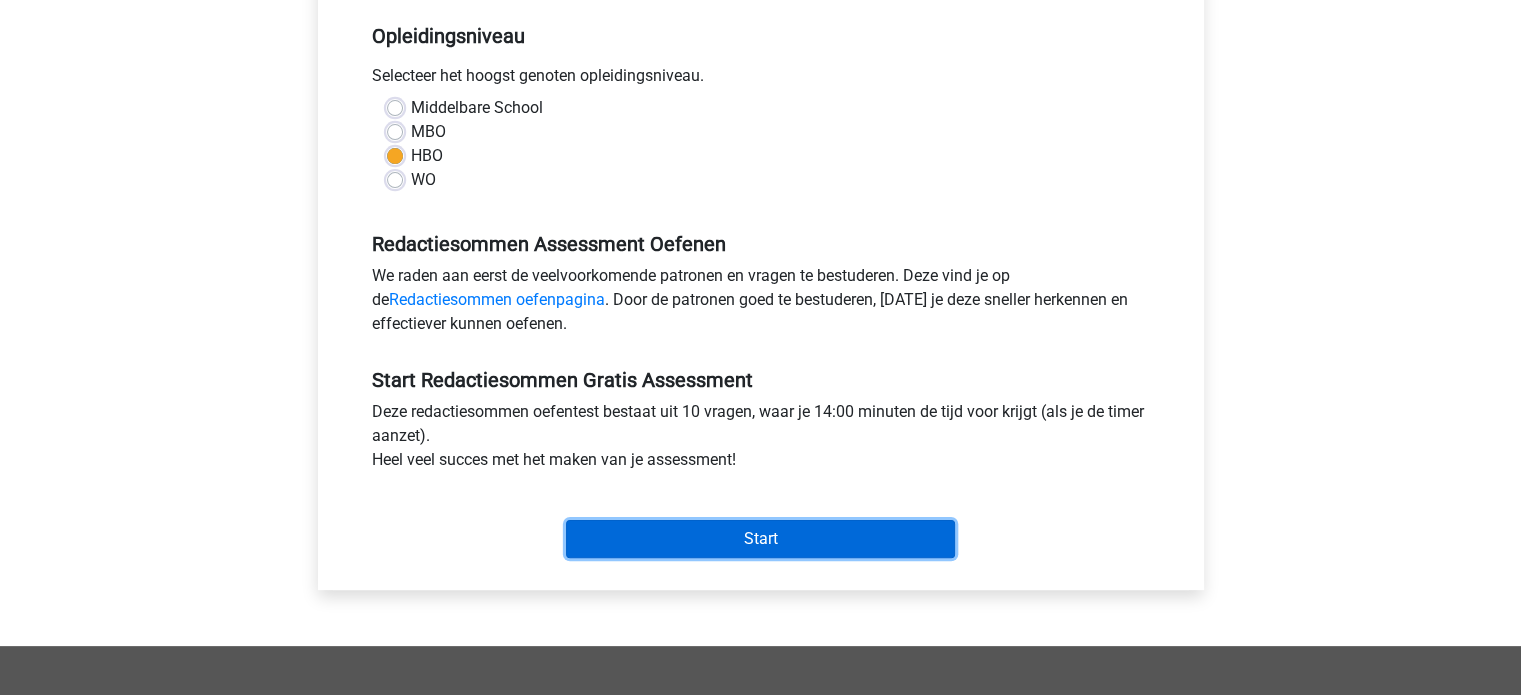 click on "Start" at bounding box center [760, 539] 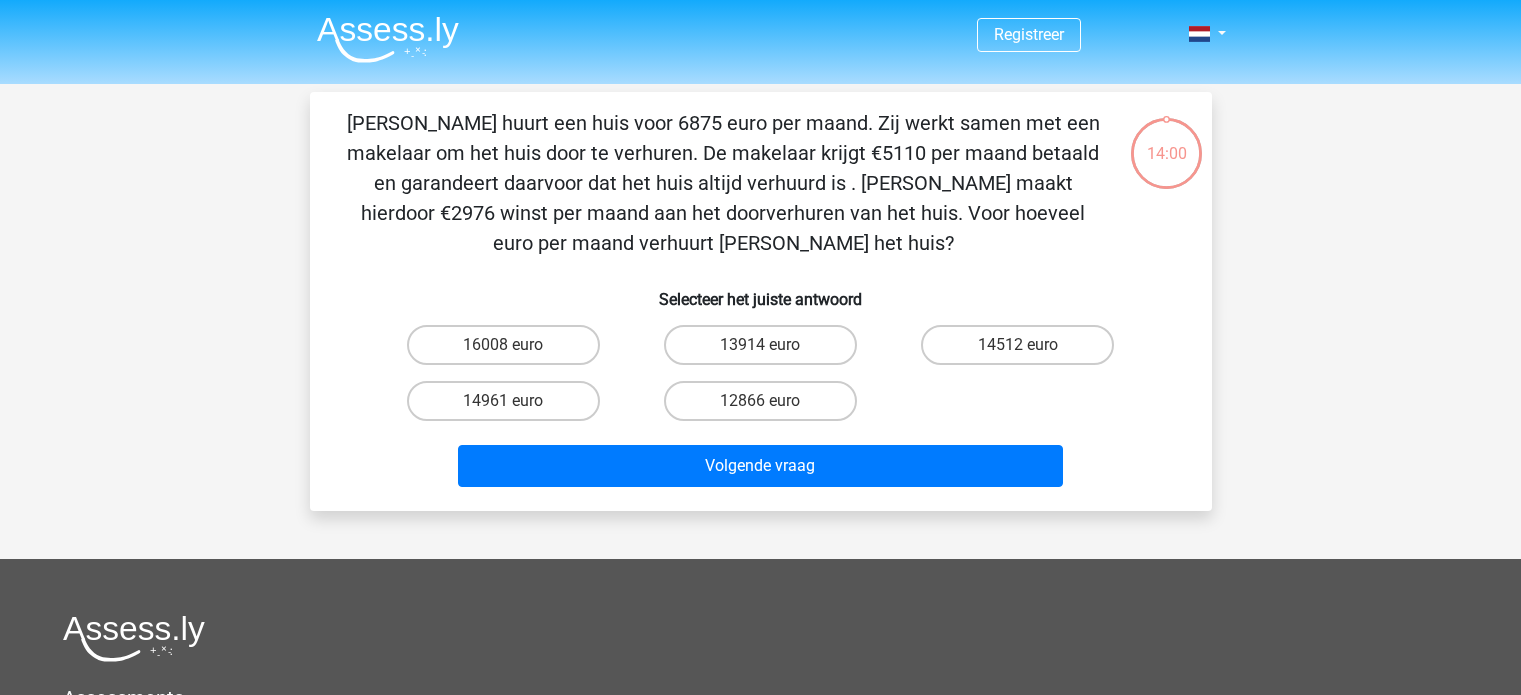 scroll, scrollTop: 0, scrollLeft: 0, axis: both 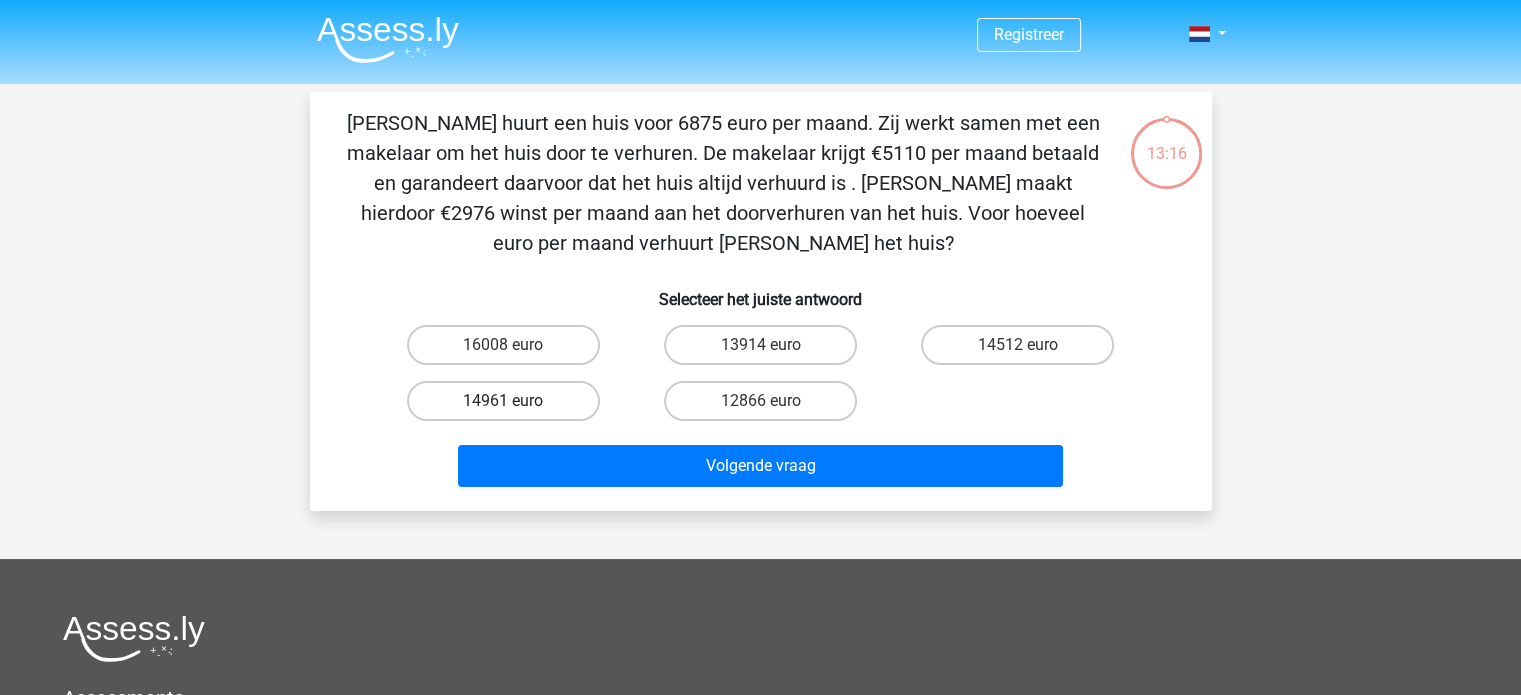 click on "14961 euro" at bounding box center (503, 401) 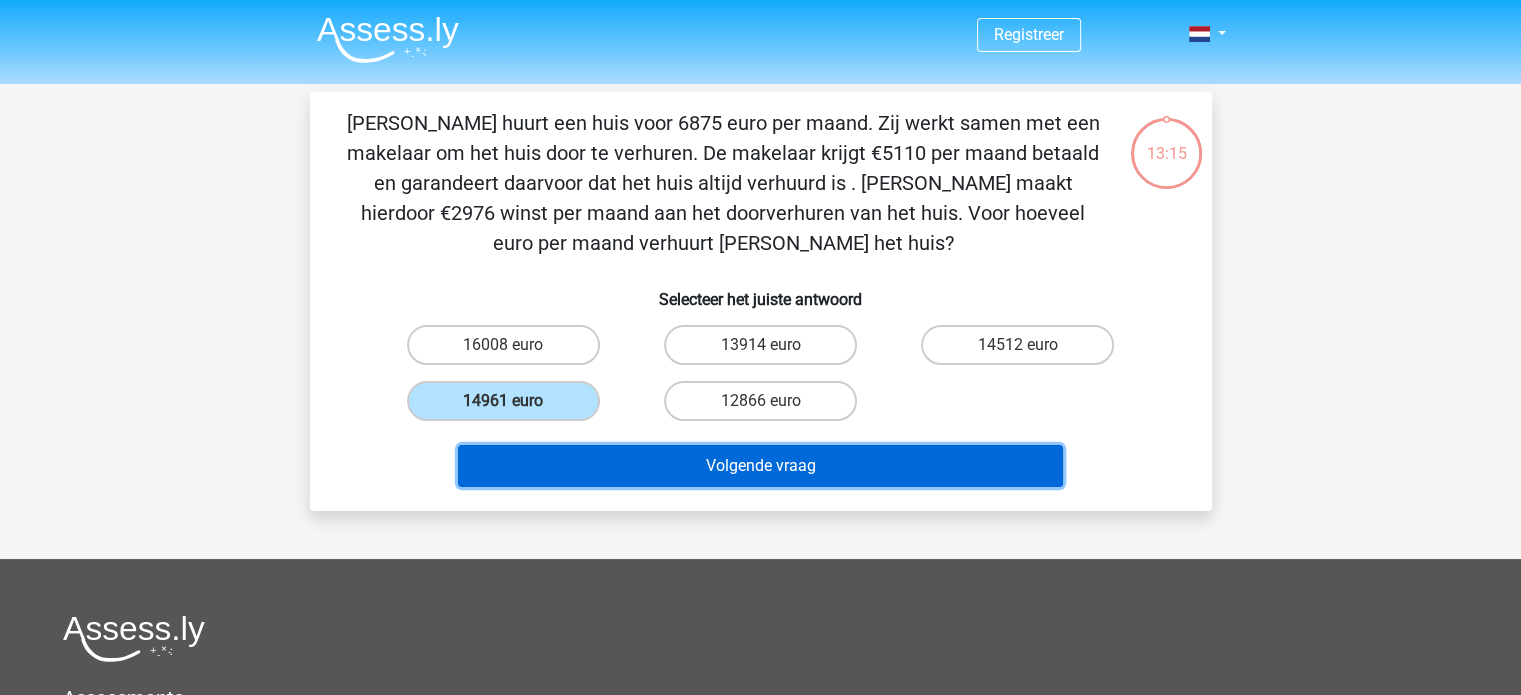 click on "Volgende vraag" at bounding box center [760, 466] 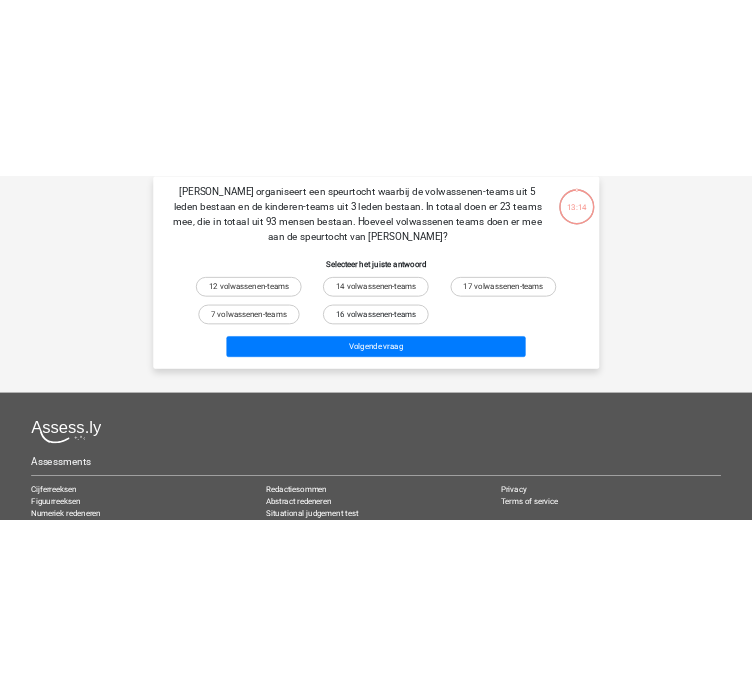 scroll, scrollTop: 0, scrollLeft: 0, axis: both 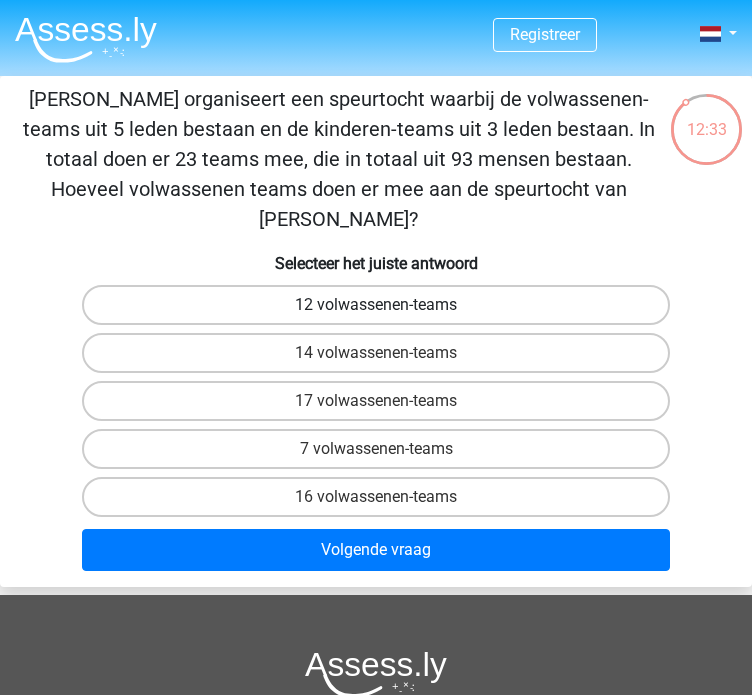 click on "12 volwassenen-teams" at bounding box center [375, 305] 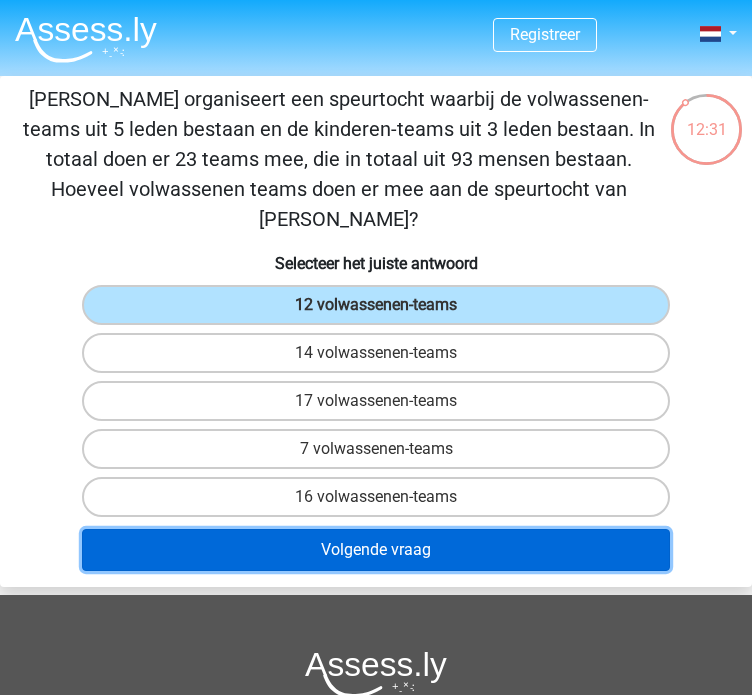 click on "Volgende vraag" at bounding box center [375, 550] 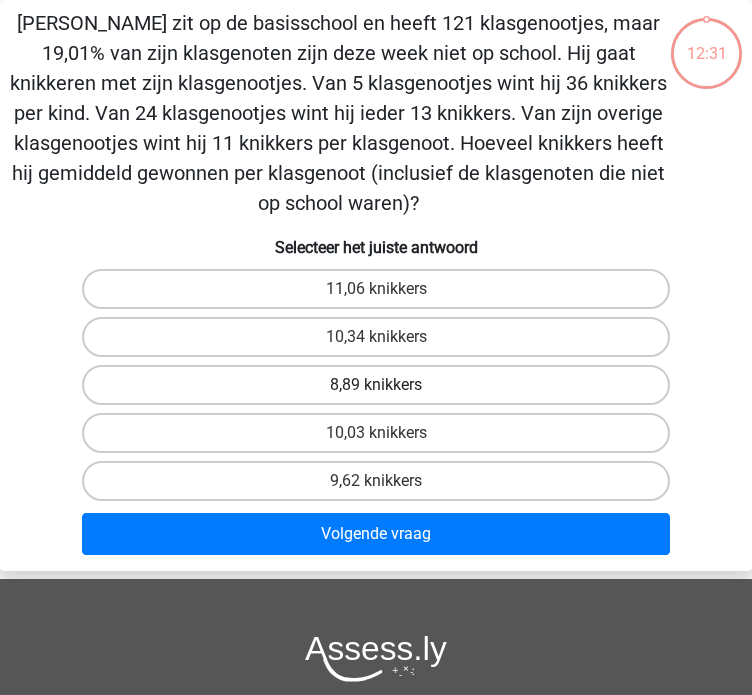 scroll, scrollTop: 0, scrollLeft: 0, axis: both 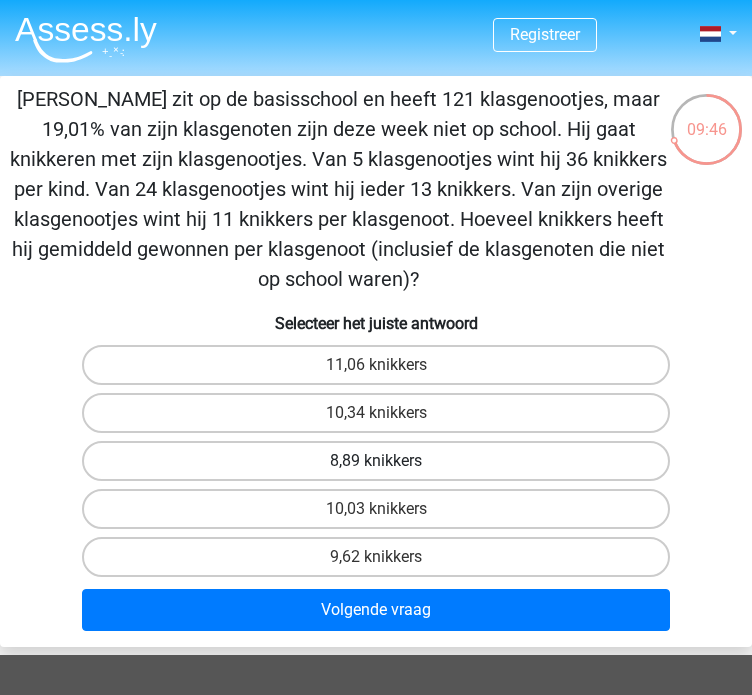 click on "8,89 knikkers" at bounding box center (375, 461) 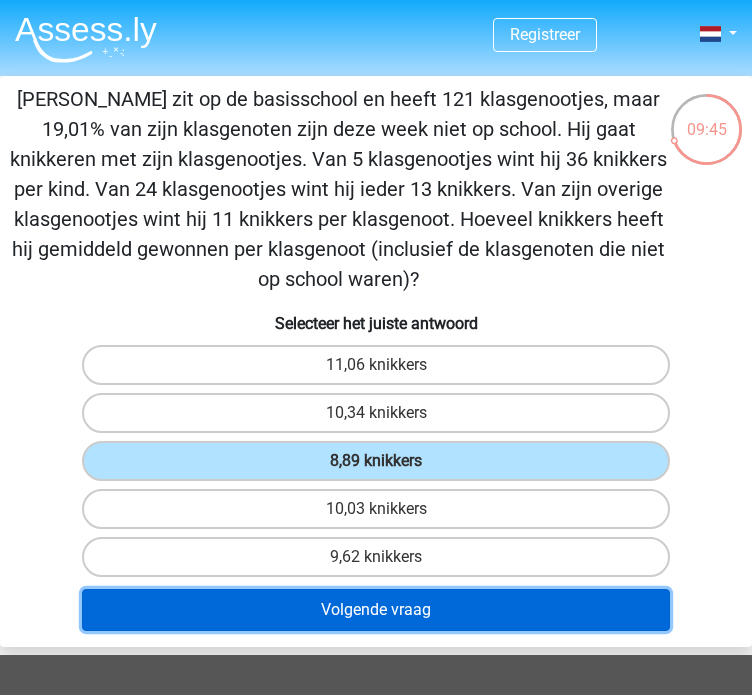 click on "Volgende vraag" at bounding box center [375, 610] 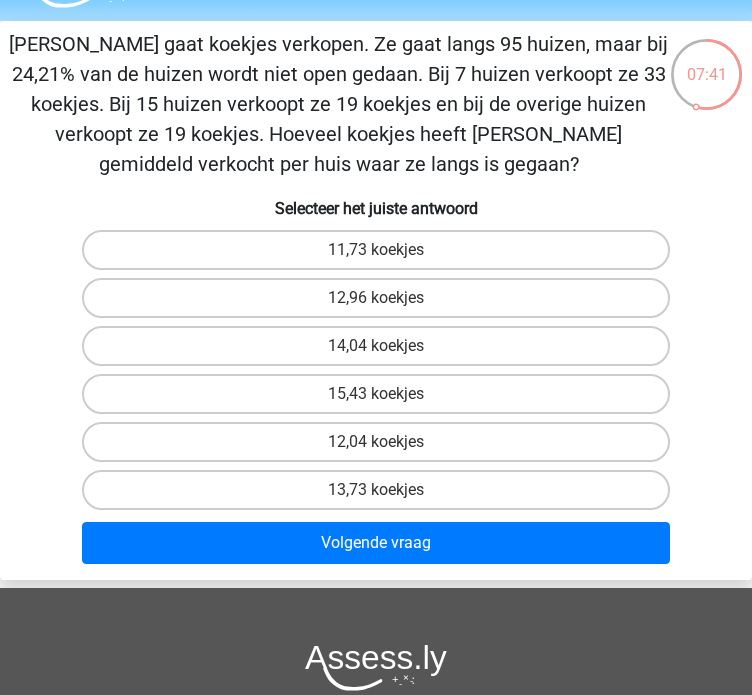 scroll, scrollTop: 0, scrollLeft: 0, axis: both 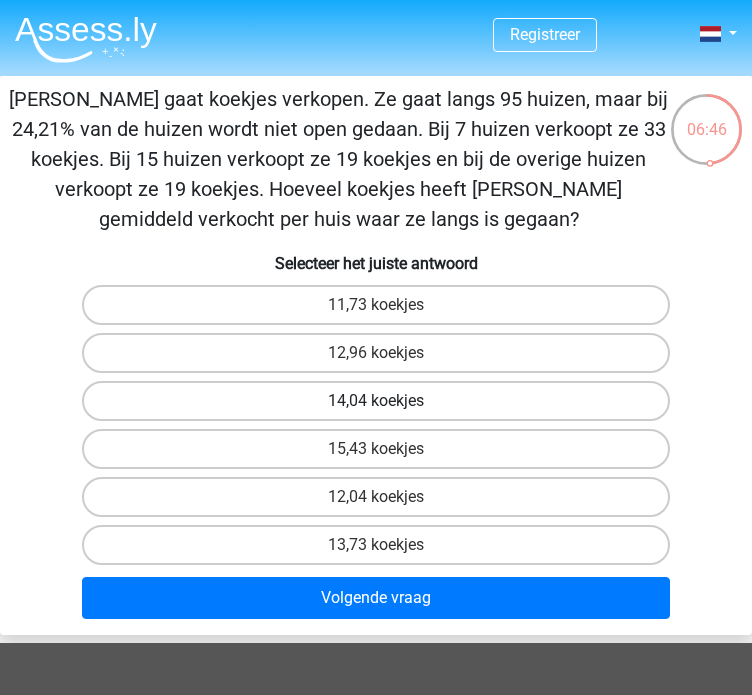 click on "14,04 koekjes" at bounding box center [375, 401] 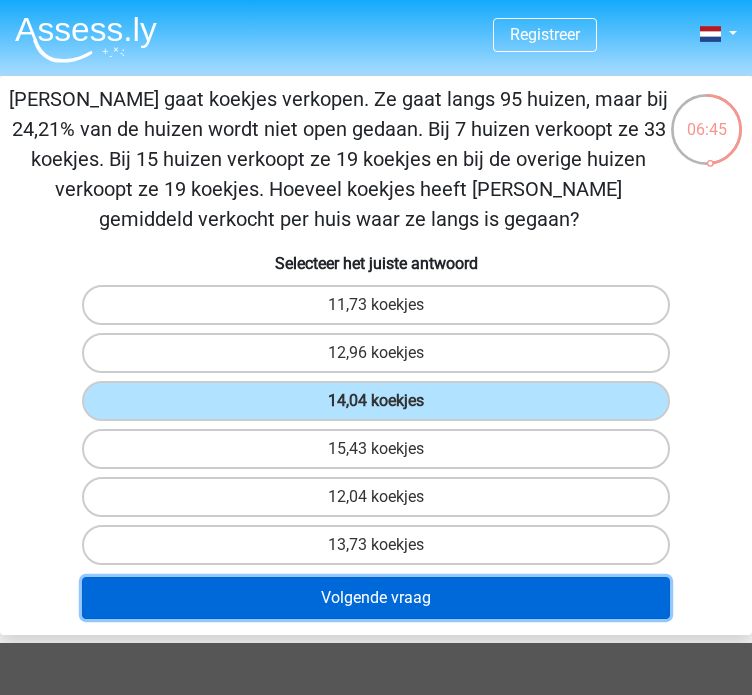 click on "Volgende vraag" at bounding box center (375, 598) 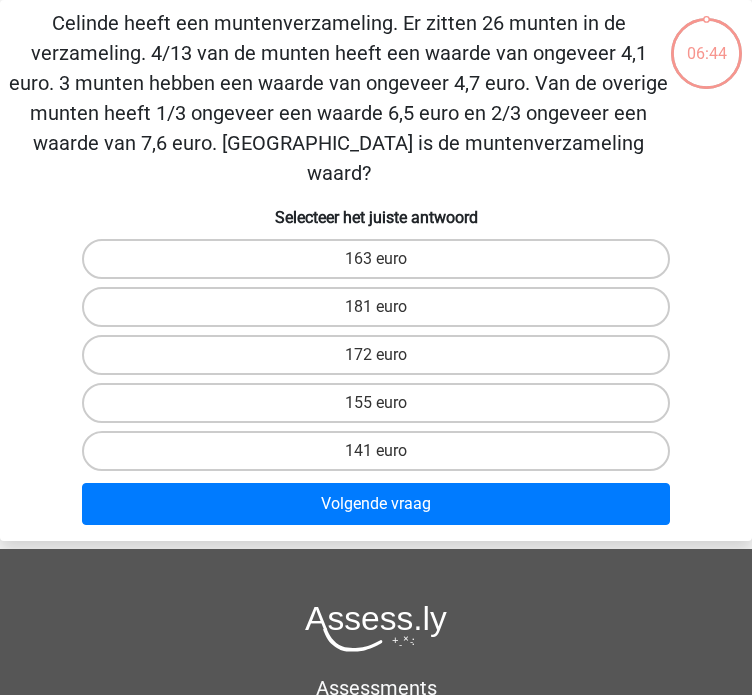 scroll, scrollTop: 0, scrollLeft: 0, axis: both 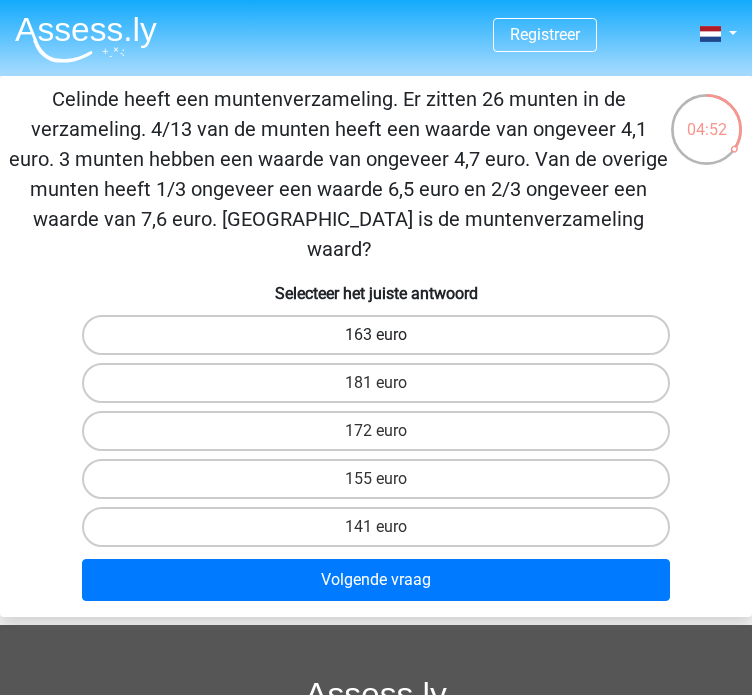 click on "163 euro" at bounding box center [375, 335] 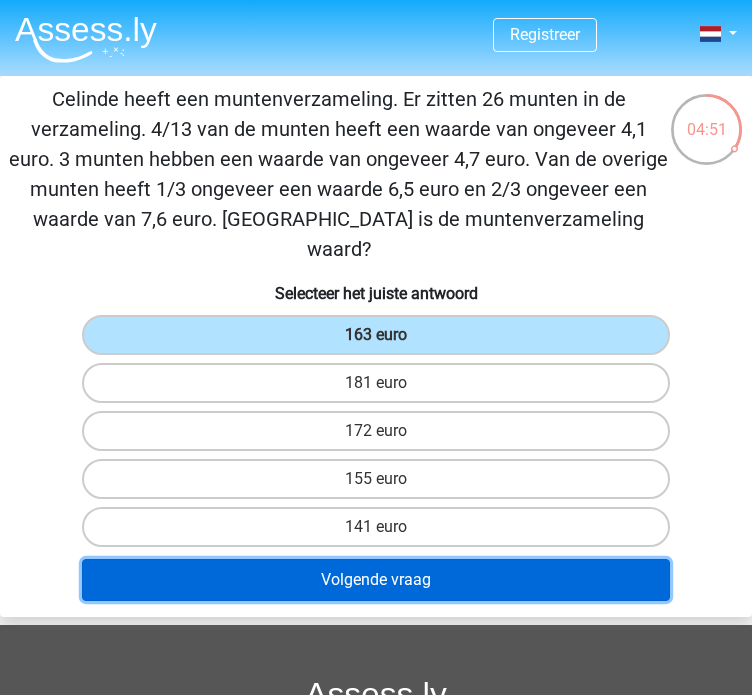 click on "Volgende vraag" at bounding box center (375, 580) 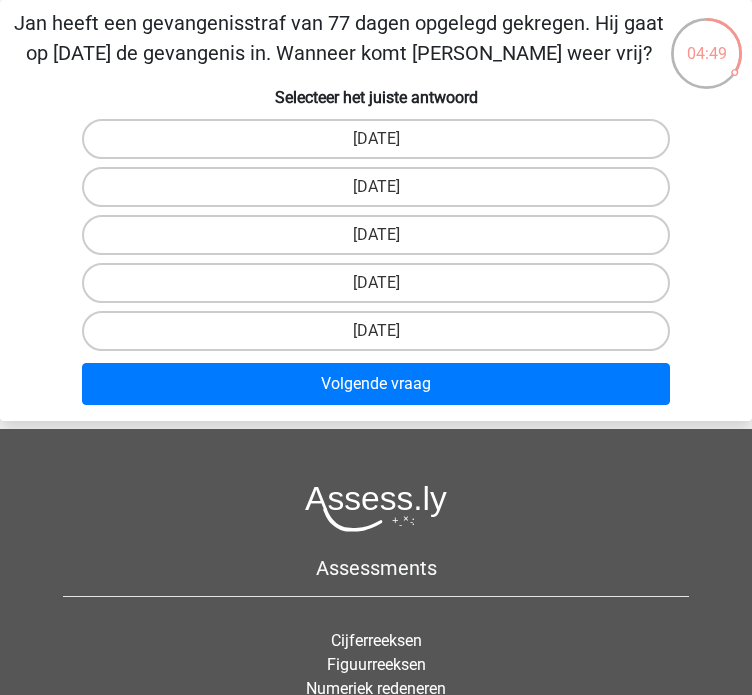 scroll, scrollTop: 0, scrollLeft: 0, axis: both 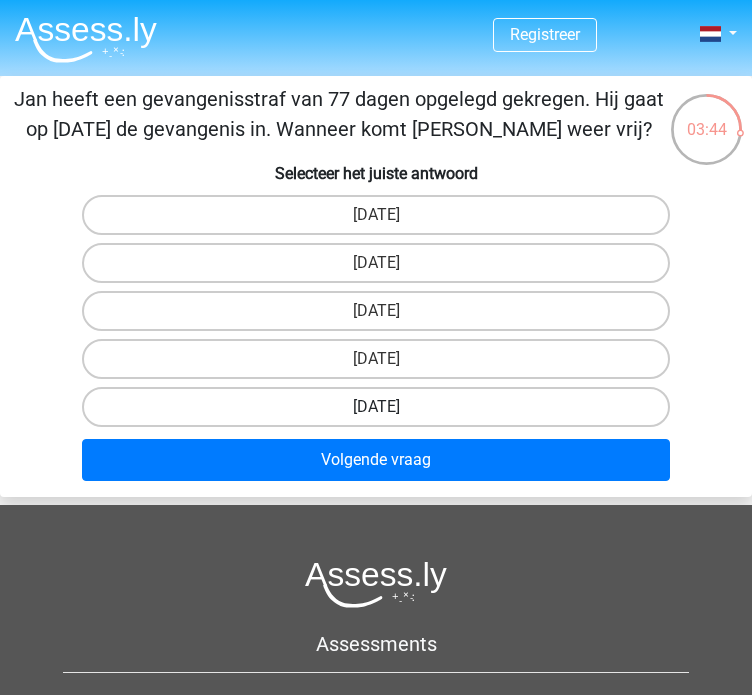 click on "17 augustus" at bounding box center (375, 407) 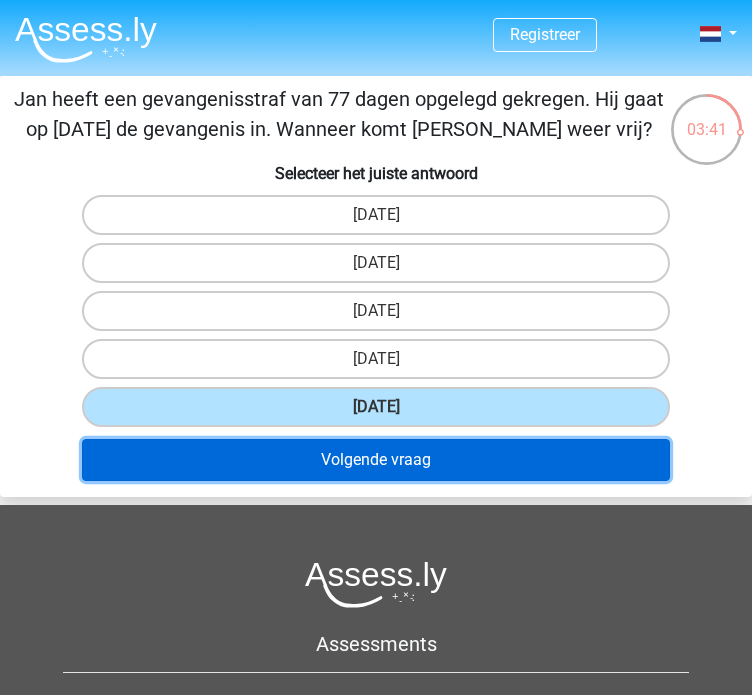click on "Volgende vraag" at bounding box center [375, 460] 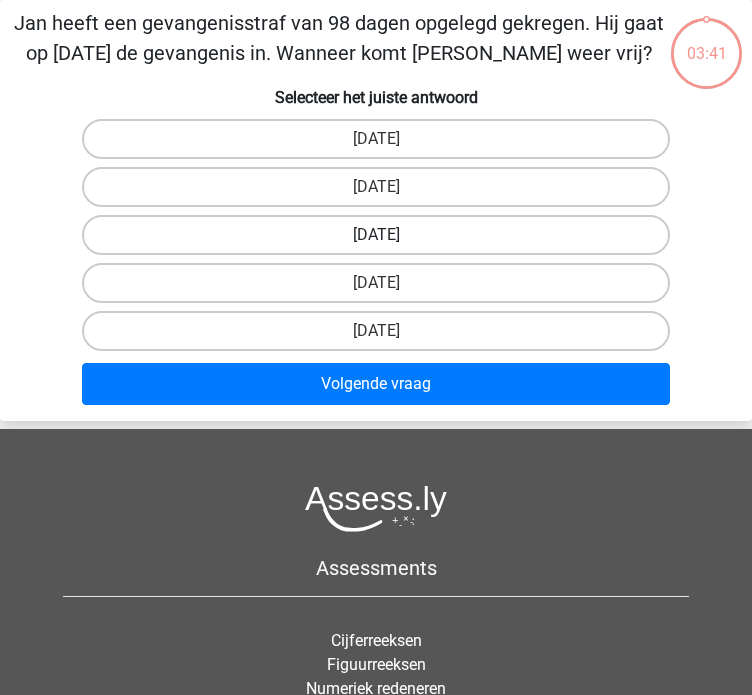 scroll, scrollTop: 0, scrollLeft: 0, axis: both 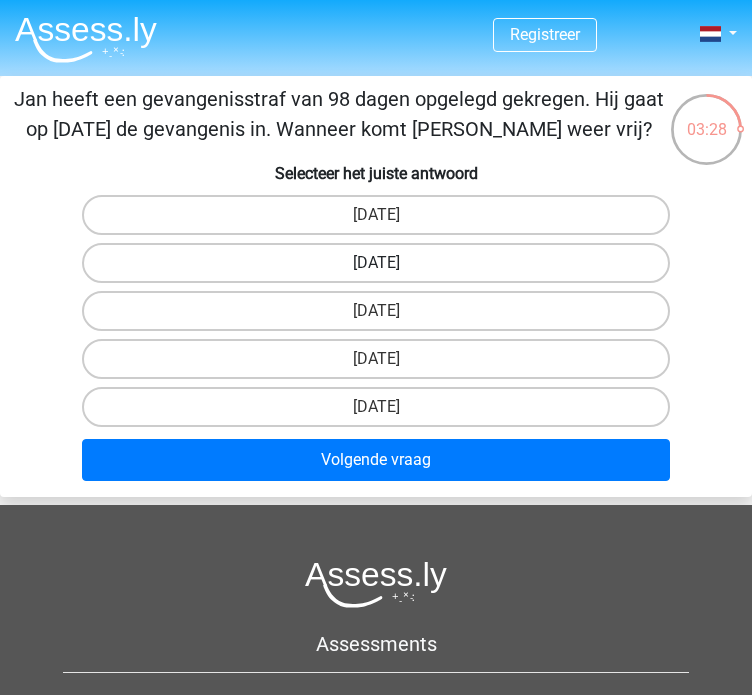click on "22 augustus" at bounding box center [375, 263] 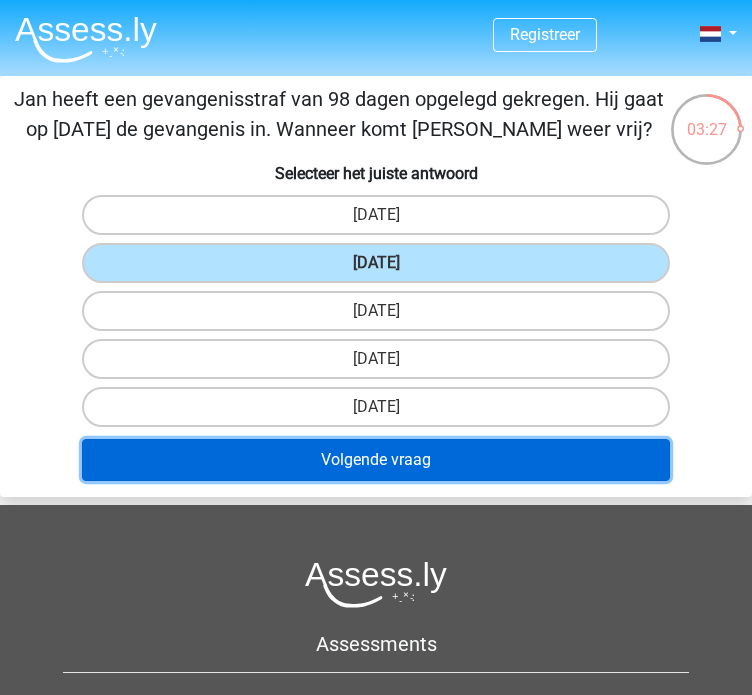 click on "Volgende vraag" at bounding box center [375, 460] 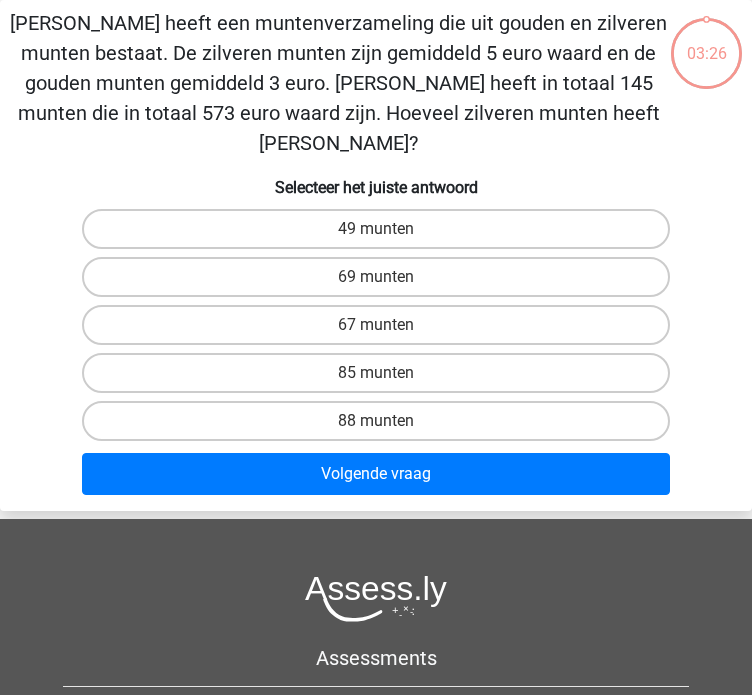 scroll, scrollTop: 0, scrollLeft: 0, axis: both 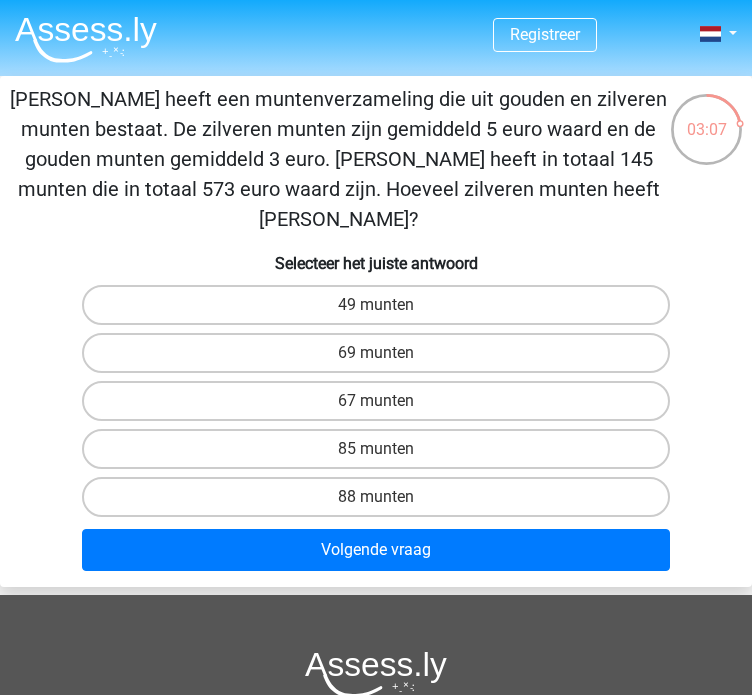 drag, startPoint x: 610, startPoint y: 181, endPoint x: 31, endPoint y: 83, distance: 587.23505 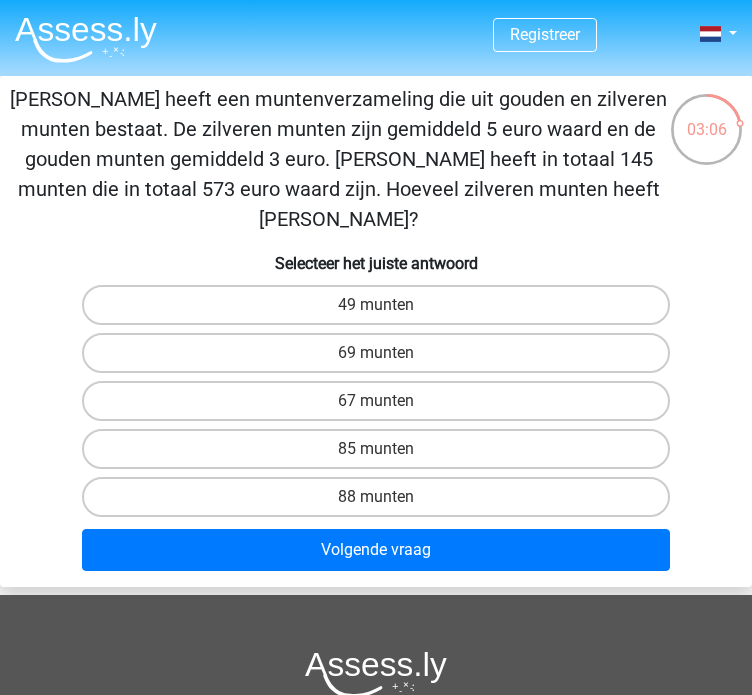copy on "[PERSON_NAME] heeft een muntenverzameling die uit gouden en zilveren munten bestaat. De zilveren munten zijn gemiddeld 5 euro waard en de gouden munten gemiddeld 3 euro. [PERSON_NAME] heeft in totaal 145 munten die in totaal 573 euro waard zijn. Hoeveel zilveren munten heeft [PERSON_NAME]?" 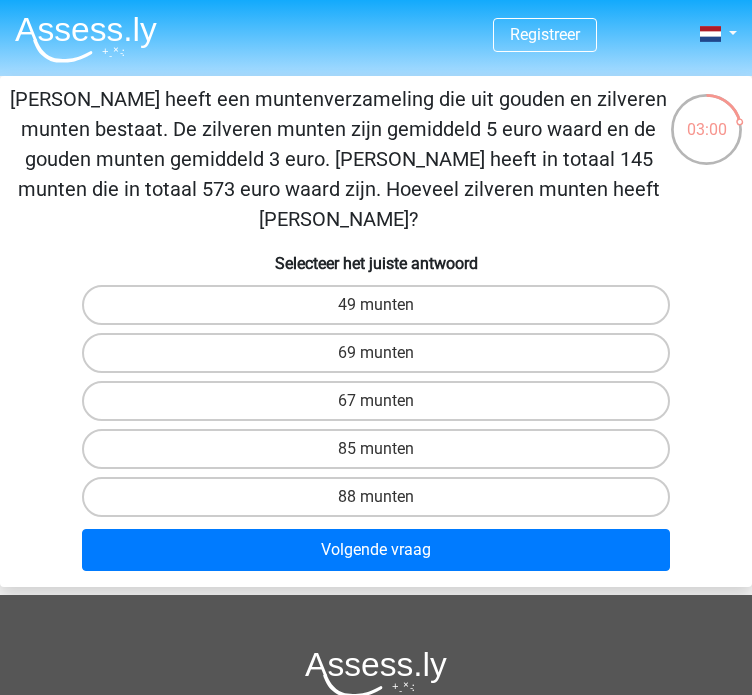 click on "Chris heeft een muntenverzameling die uit gouden en zilveren munten bestaat. De zilveren munten zijn gemiddeld 5 euro waard en de gouden munten gemiddeld 3 euro. Chris heeft in totaal 145 munten die in totaal 573 euro waard zijn. Hoeveel zilveren munten heeft Chris?
Selecteer het juiste antwoord
49 munten
69 munten" at bounding box center [376, 331] 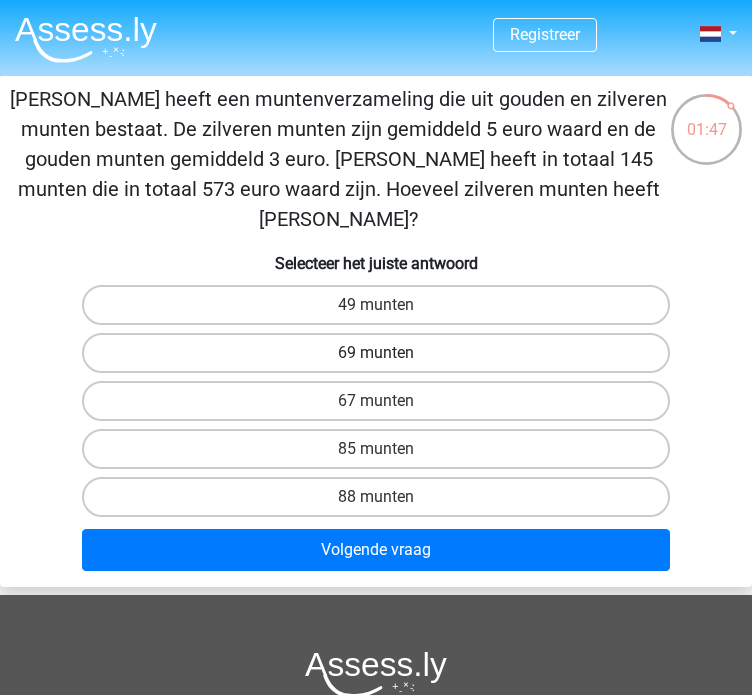 click on "69 munten" at bounding box center [375, 353] 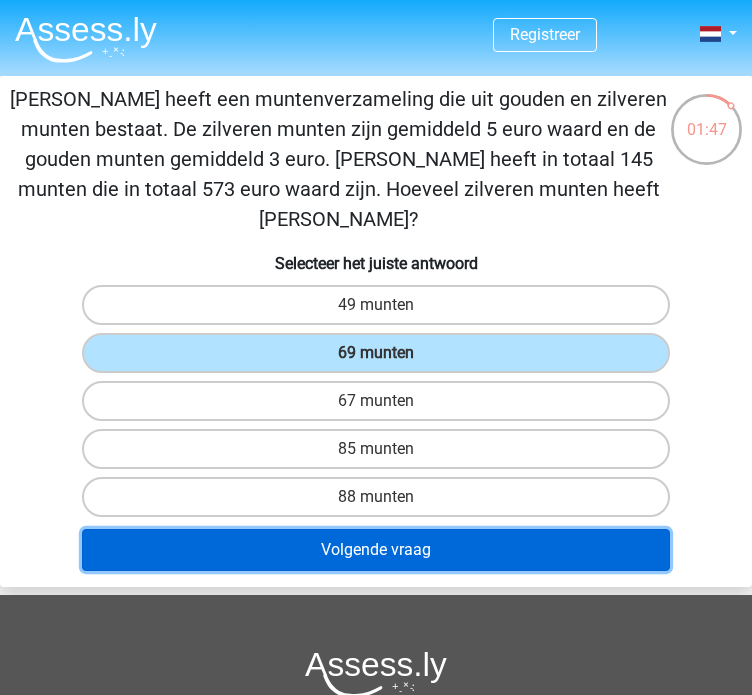 click on "Volgende vraag" at bounding box center (375, 550) 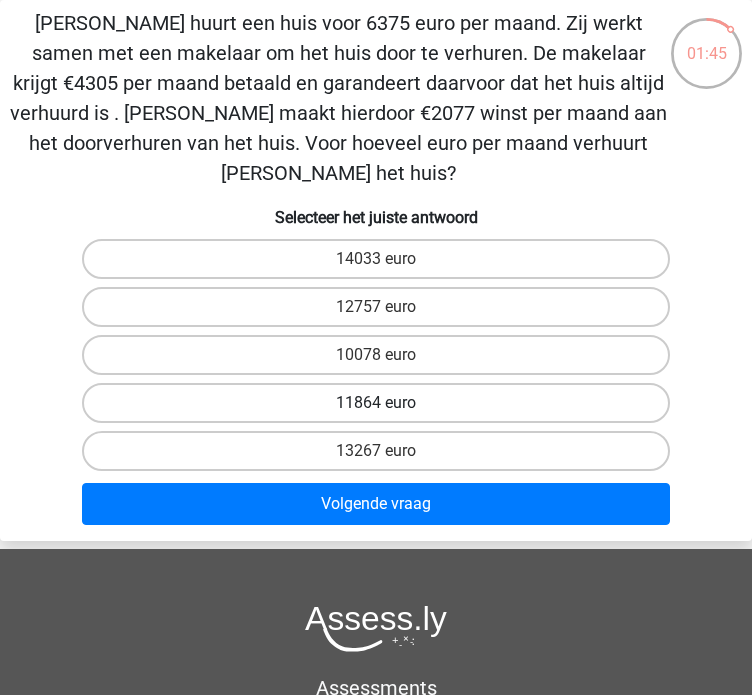 scroll, scrollTop: 3, scrollLeft: 0, axis: vertical 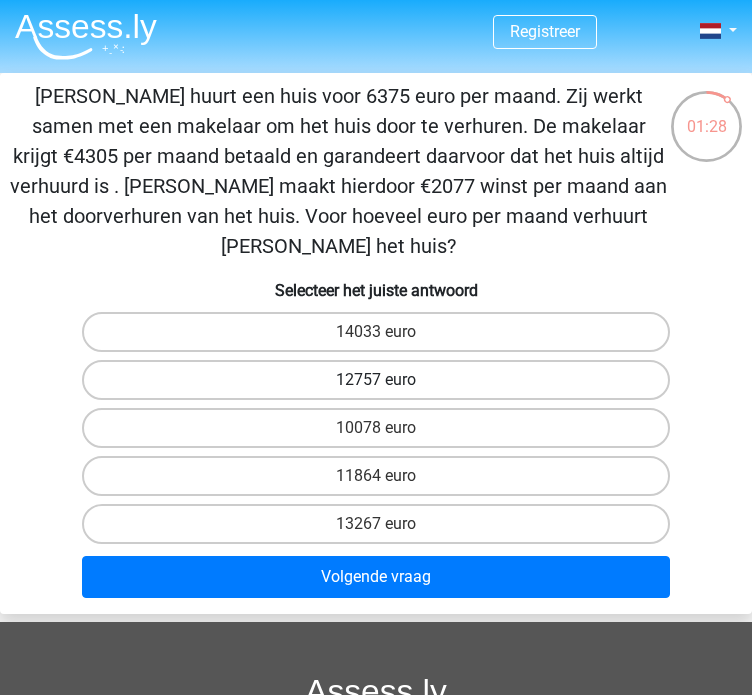 click on "12757 euro" at bounding box center [375, 380] 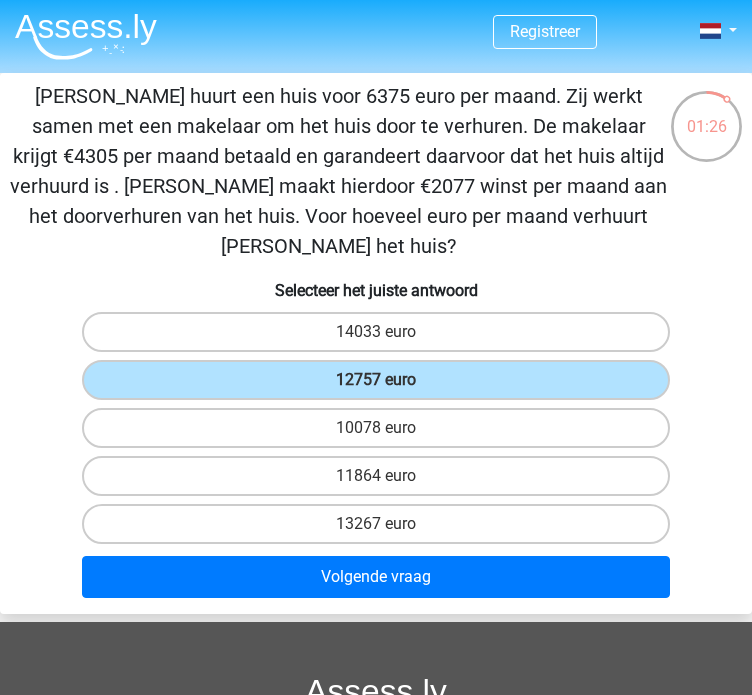 click on "Volgende vraag" at bounding box center (376, 581) 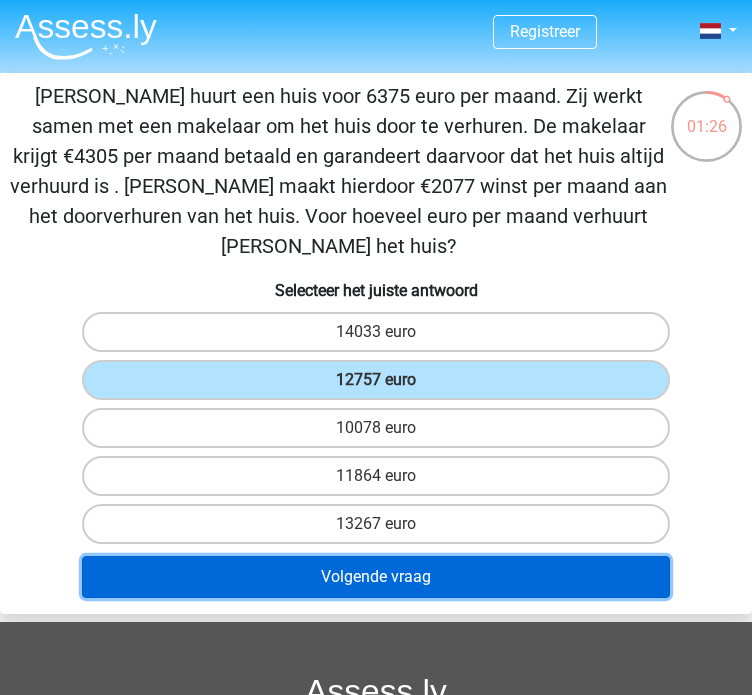 click on "Volgende vraag" at bounding box center [375, 577] 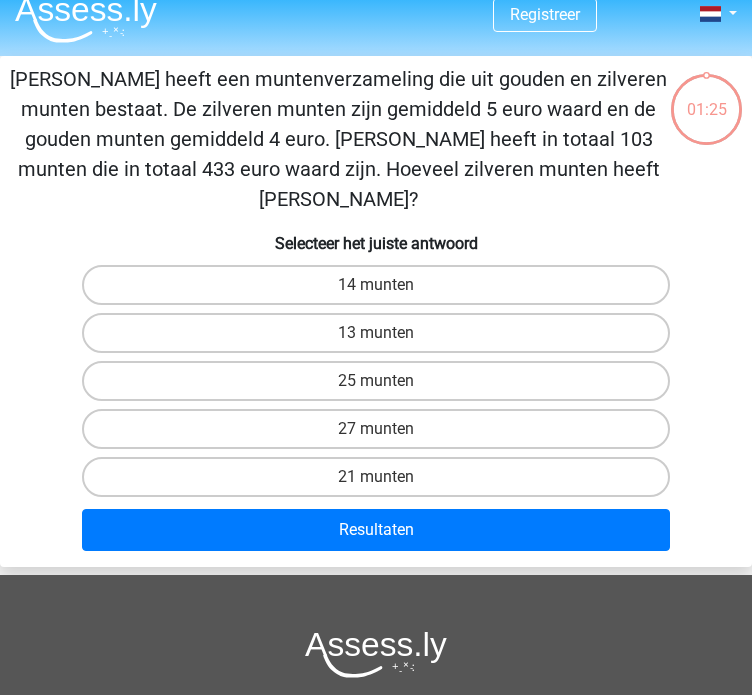 scroll, scrollTop: 16, scrollLeft: 0, axis: vertical 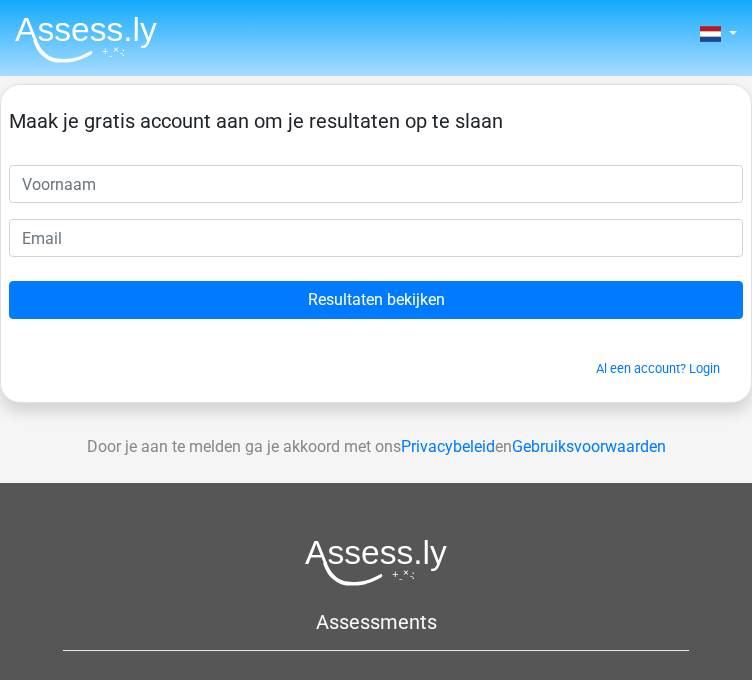 click at bounding box center (376, 184) 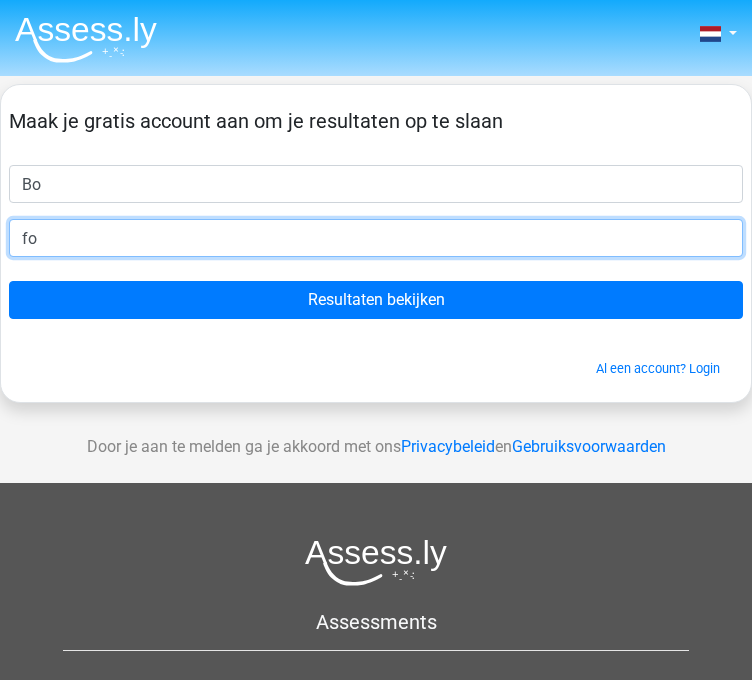 type on "[EMAIL_ADDRESS][DOMAIN_NAME]" 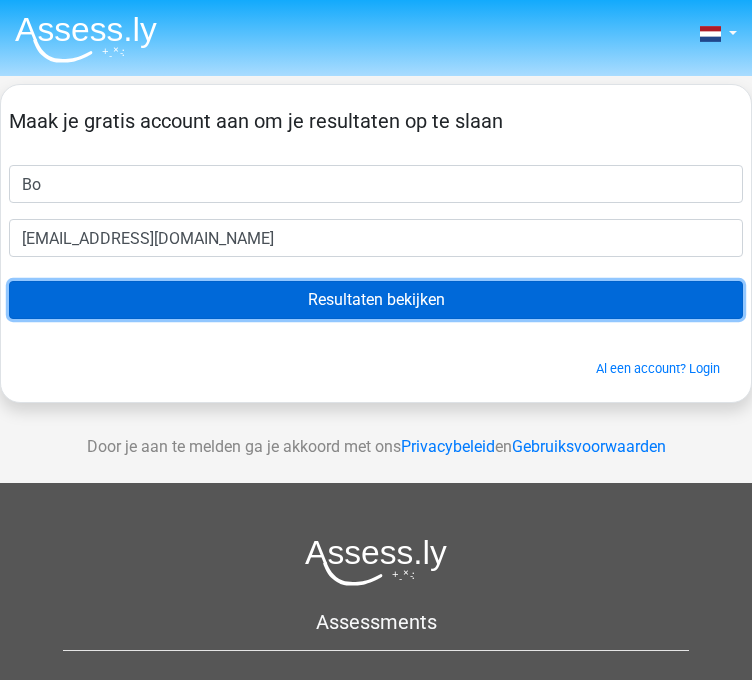 click on "Resultaten bekijken" at bounding box center [376, 300] 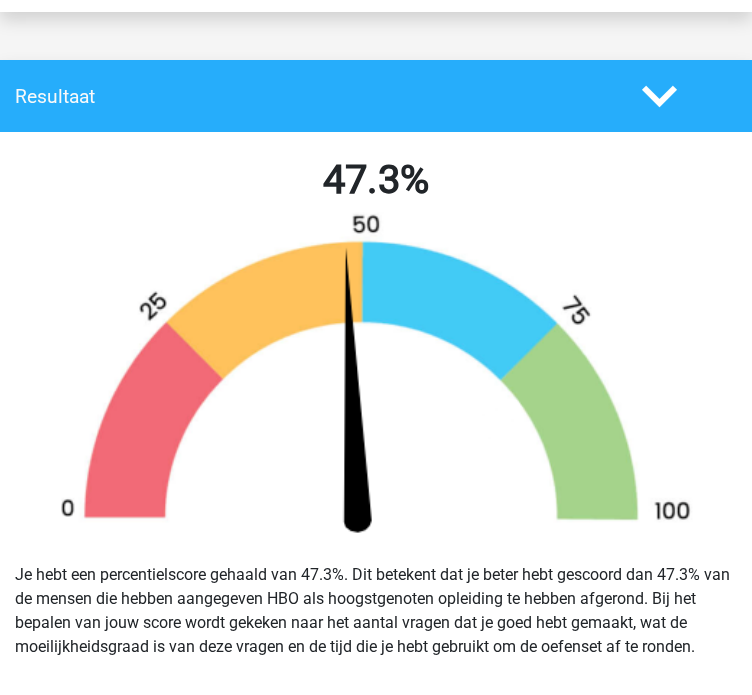 scroll, scrollTop: 664, scrollLeft: 0, axis: vertical 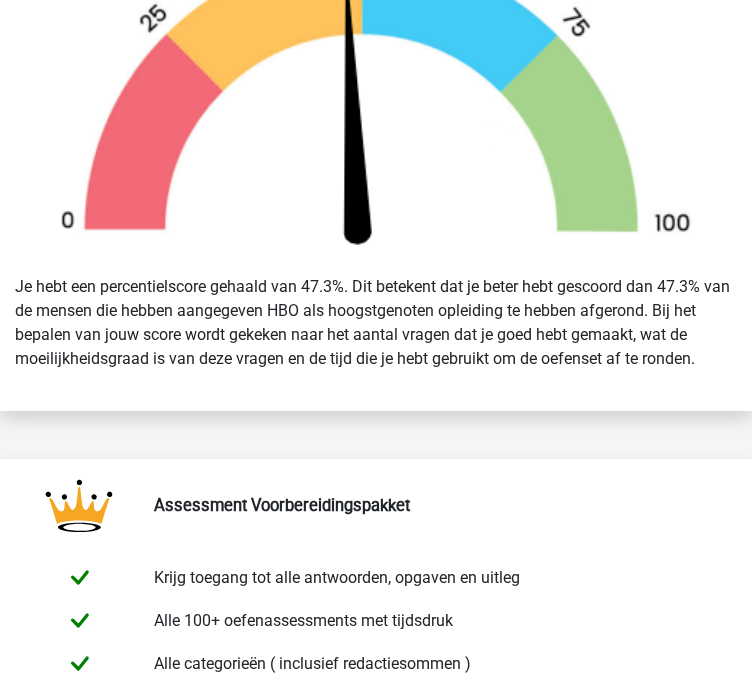 click on "Je hebt een percentielscore gehaald van 47.3%.
Dit betekent dat je beter hebt gescoord dan 47.3%
van de mensen die hebben aangegeven  HBO  als hoogstgenoten opleiding te hebben afgerond.
Bij het bepalen van jouw score wordt gekeken naar het aantal vragen dat je goed hebt gemaakt, wat de moeilijkheidsgraad is van deze vragen en de tijd die je hebt gebruikt om de oefenset af te ronden." at bounding box center [376, 323] 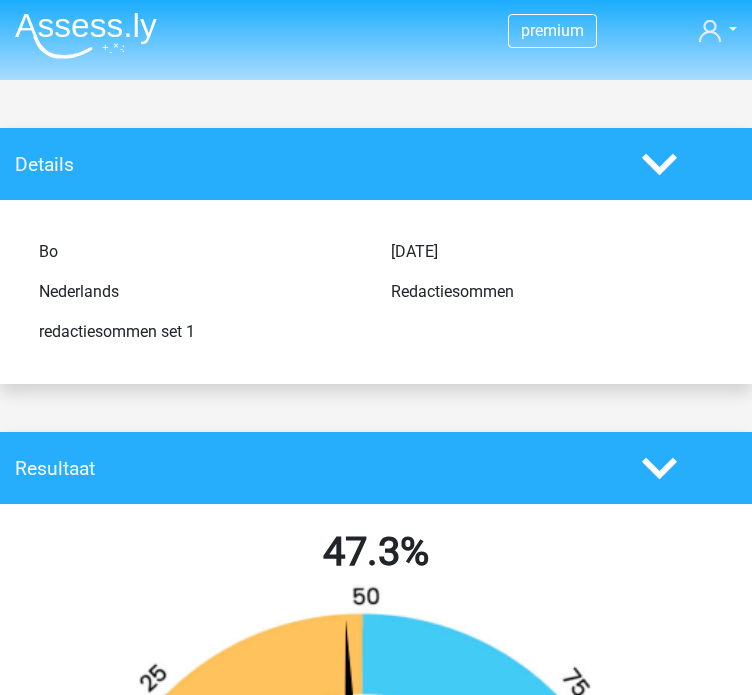 scroll, scrollTop: 0, scrollLeft: 0, axis: both 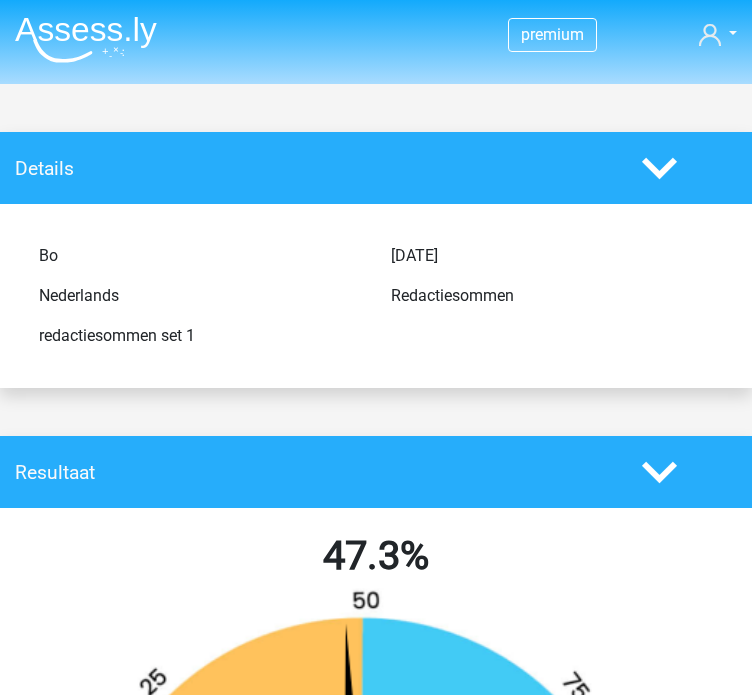 click on "Resultaat" at bounding box center [313, 472] 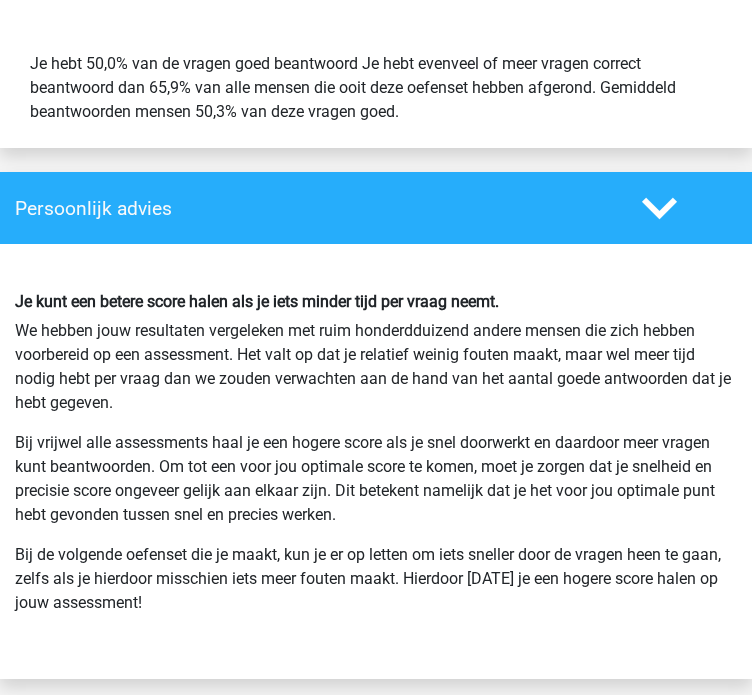 scroll, scrollTop: 3296, scrollLeft: 0, axis: vertical 